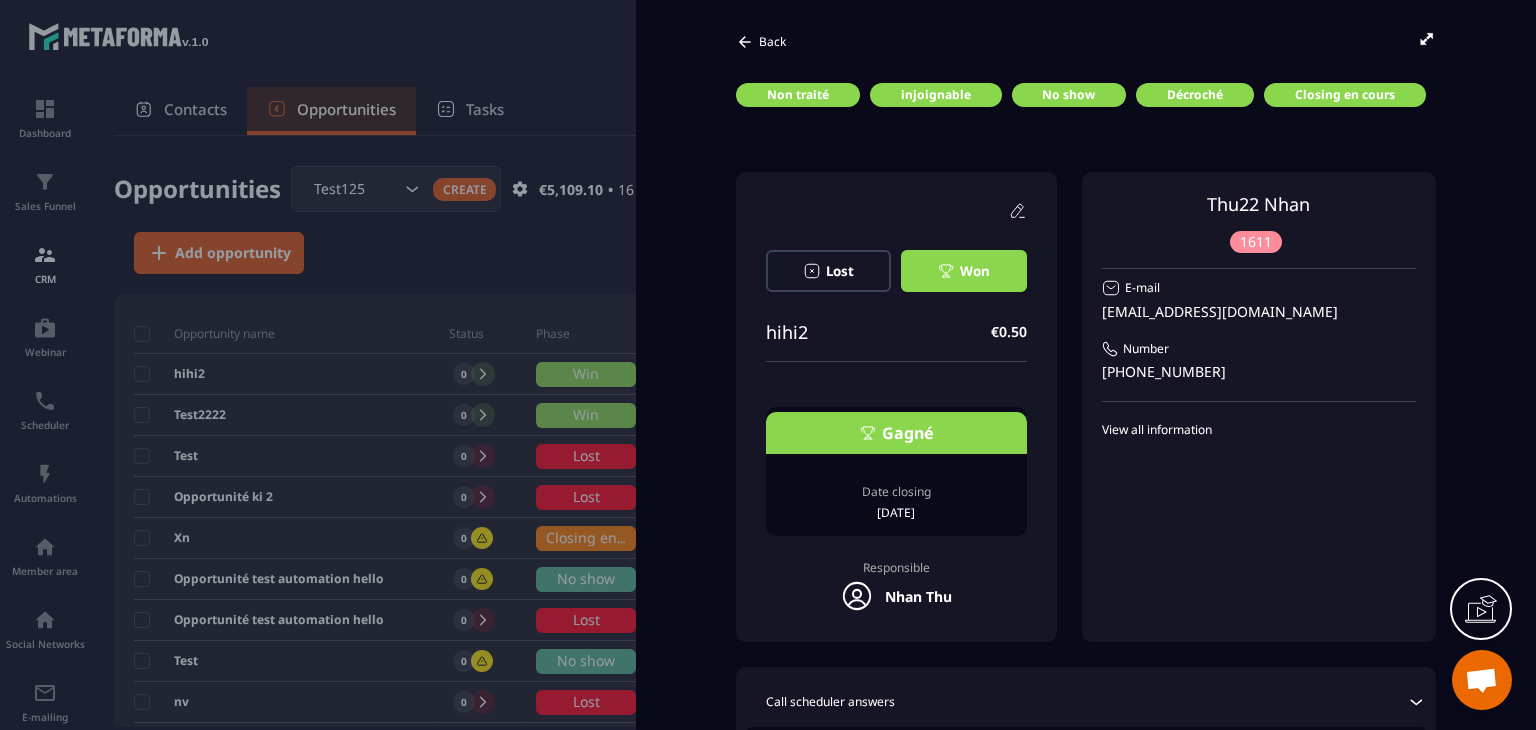 scroll, scrollTop: 0, scrollLeft: 0, axis: both 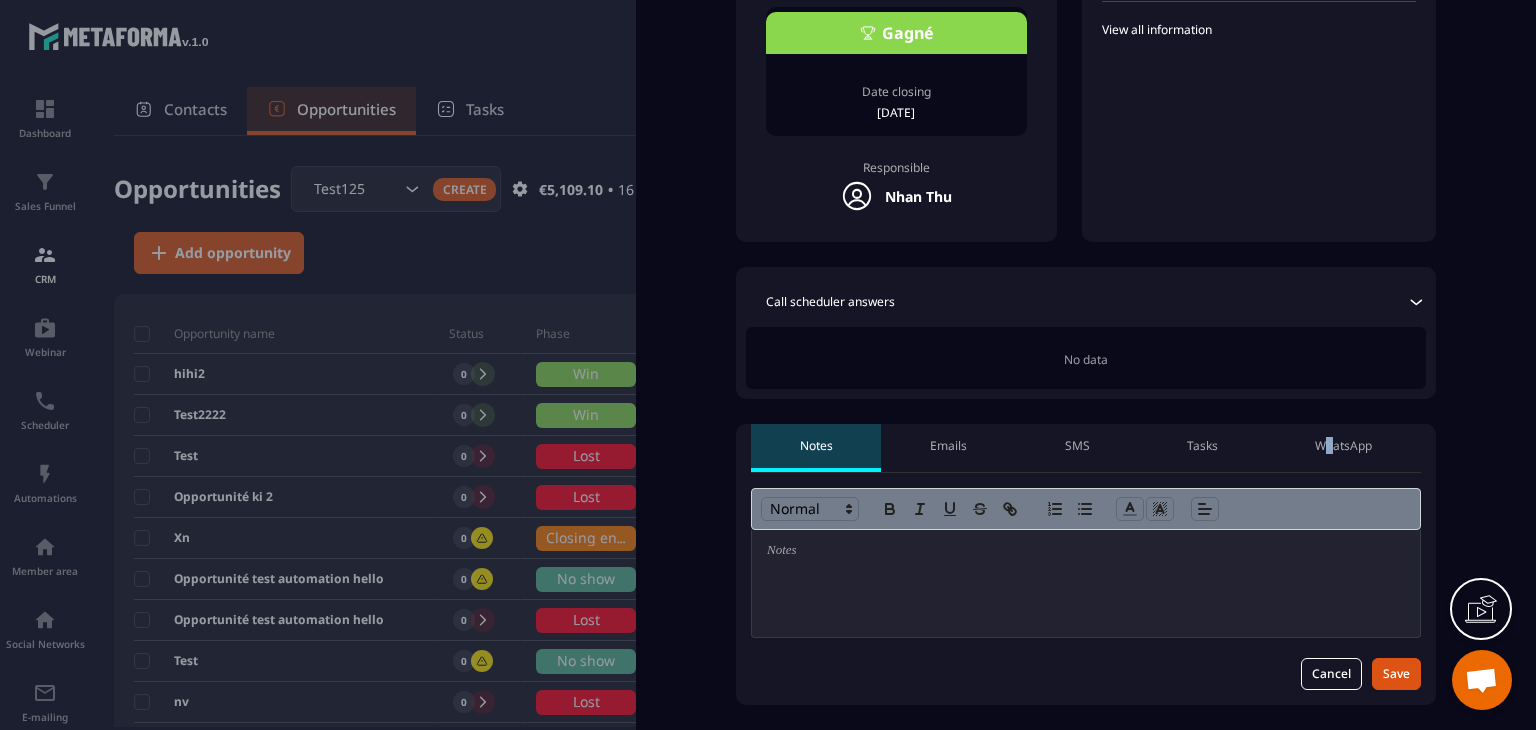 click on "WhatsApp" at bounding box center (1344, 448) 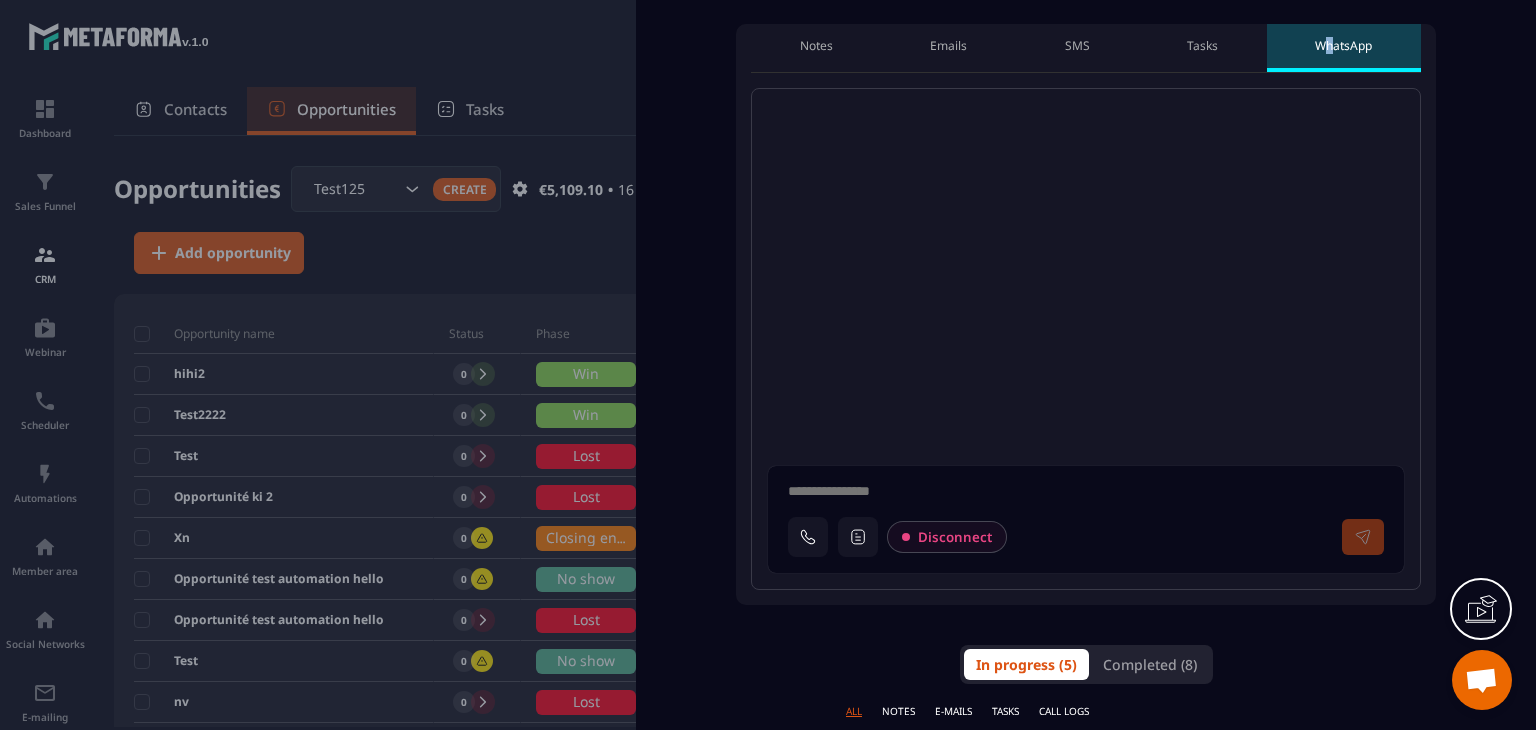 scroll, scrollTop: 900, scrollLeft: 0, axis: vertical 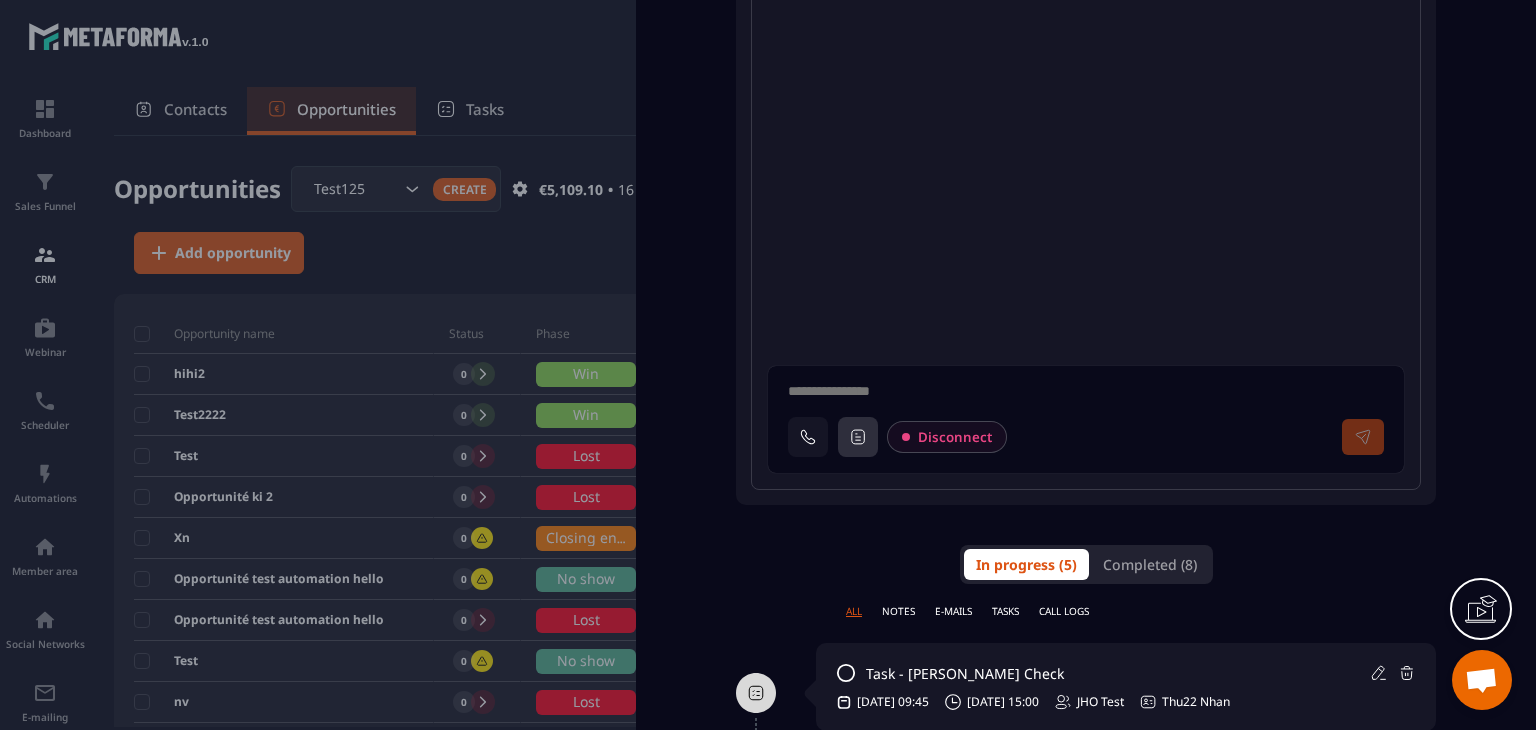 click 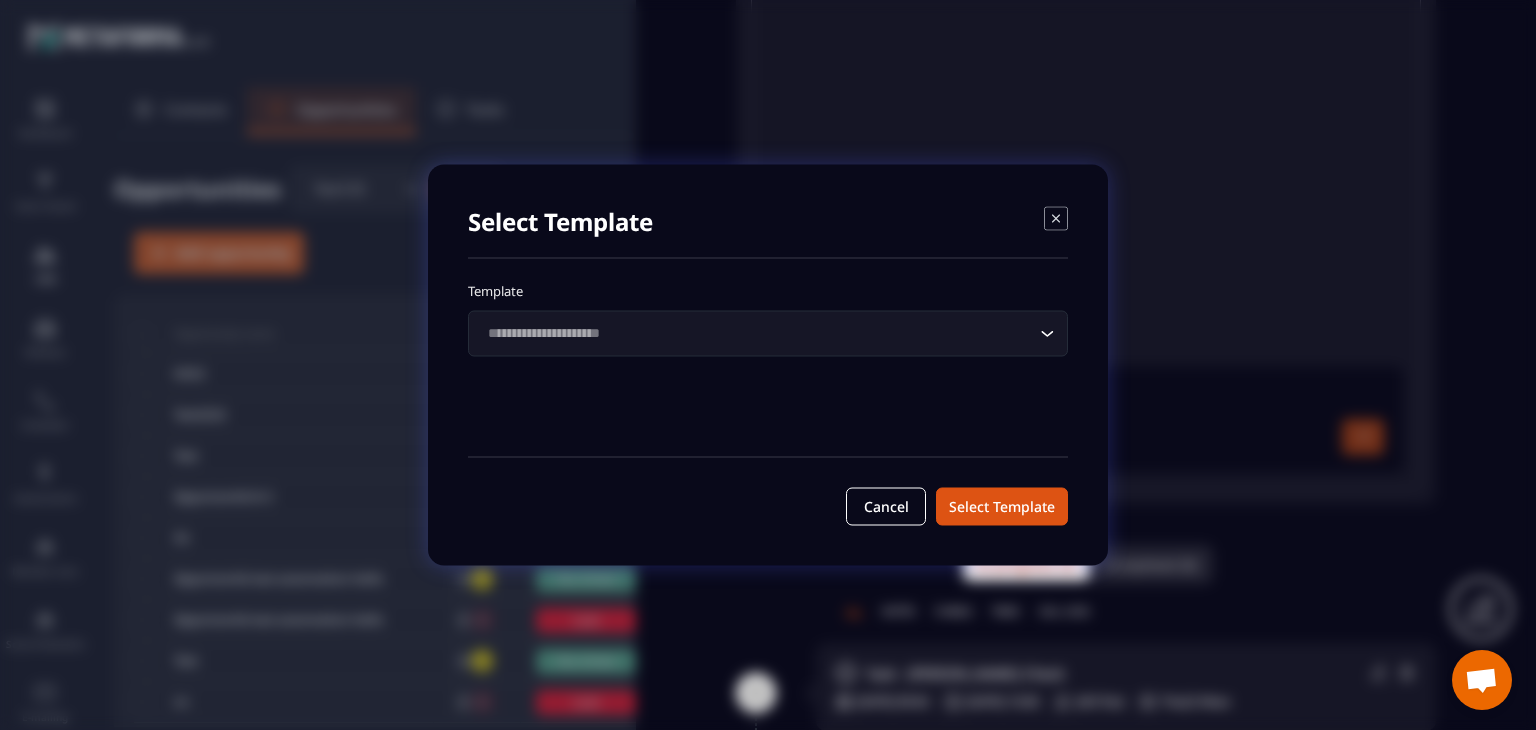 click 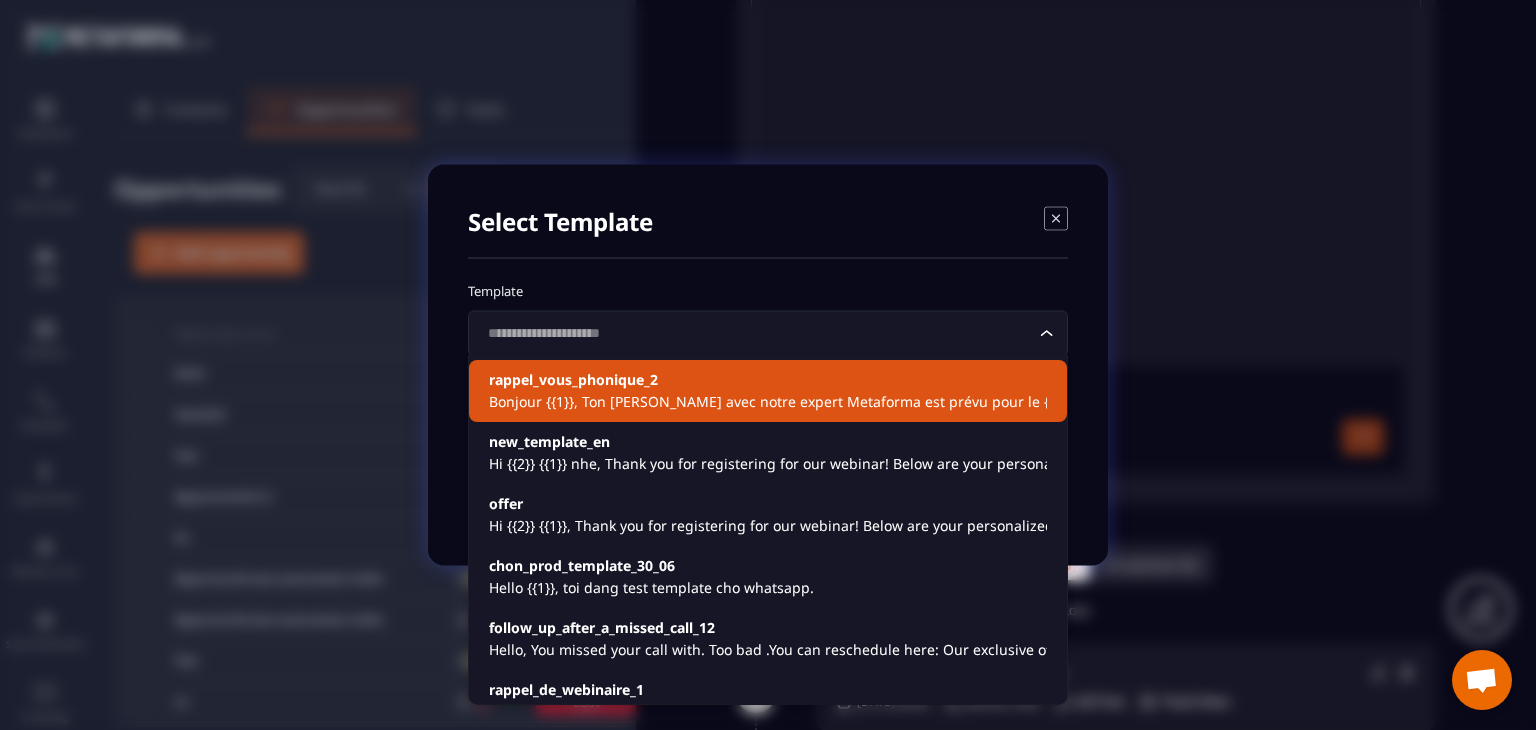 click on "rappel_vous_phonique_2" at bounding box center [768, 380] 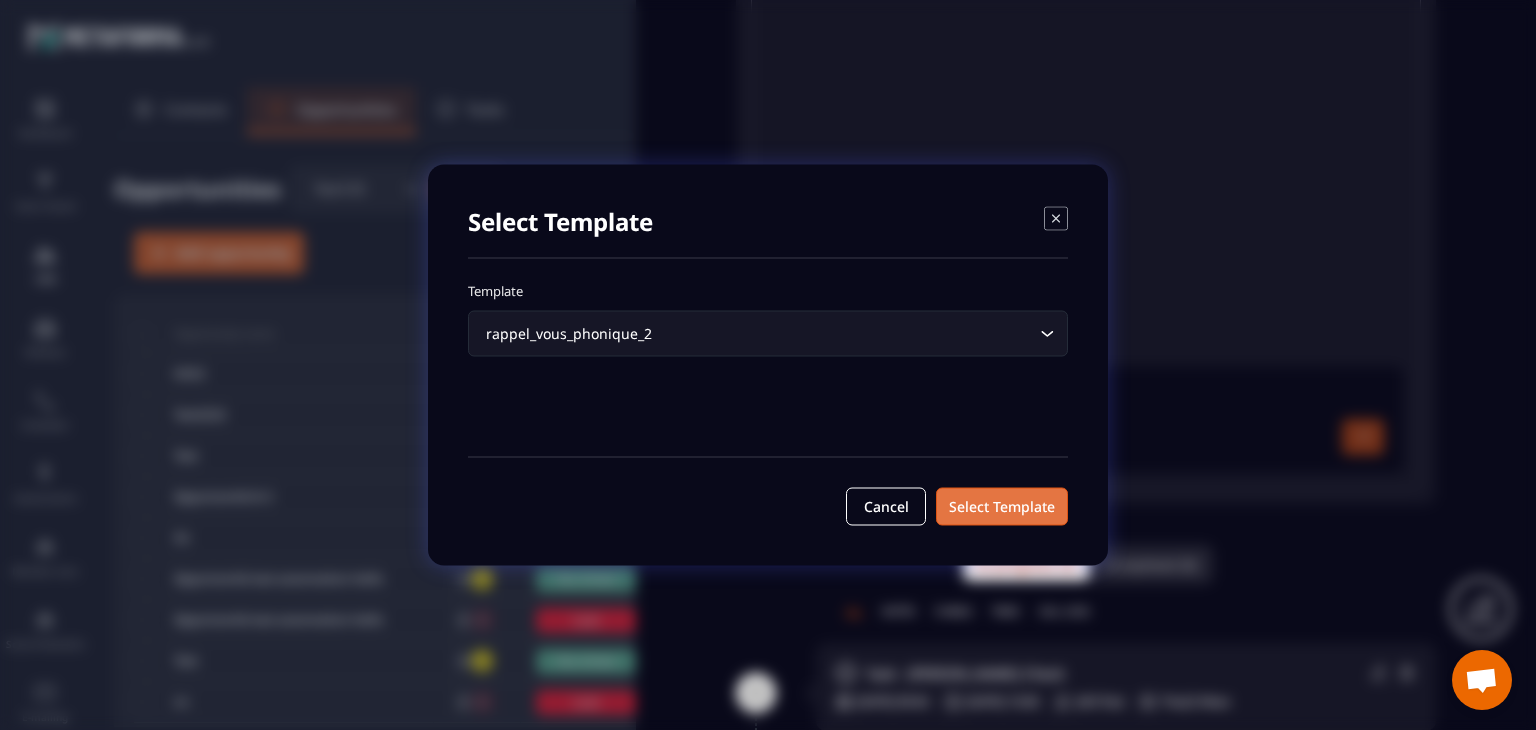 click on "Select Template" at bounding box center [1002, 507] 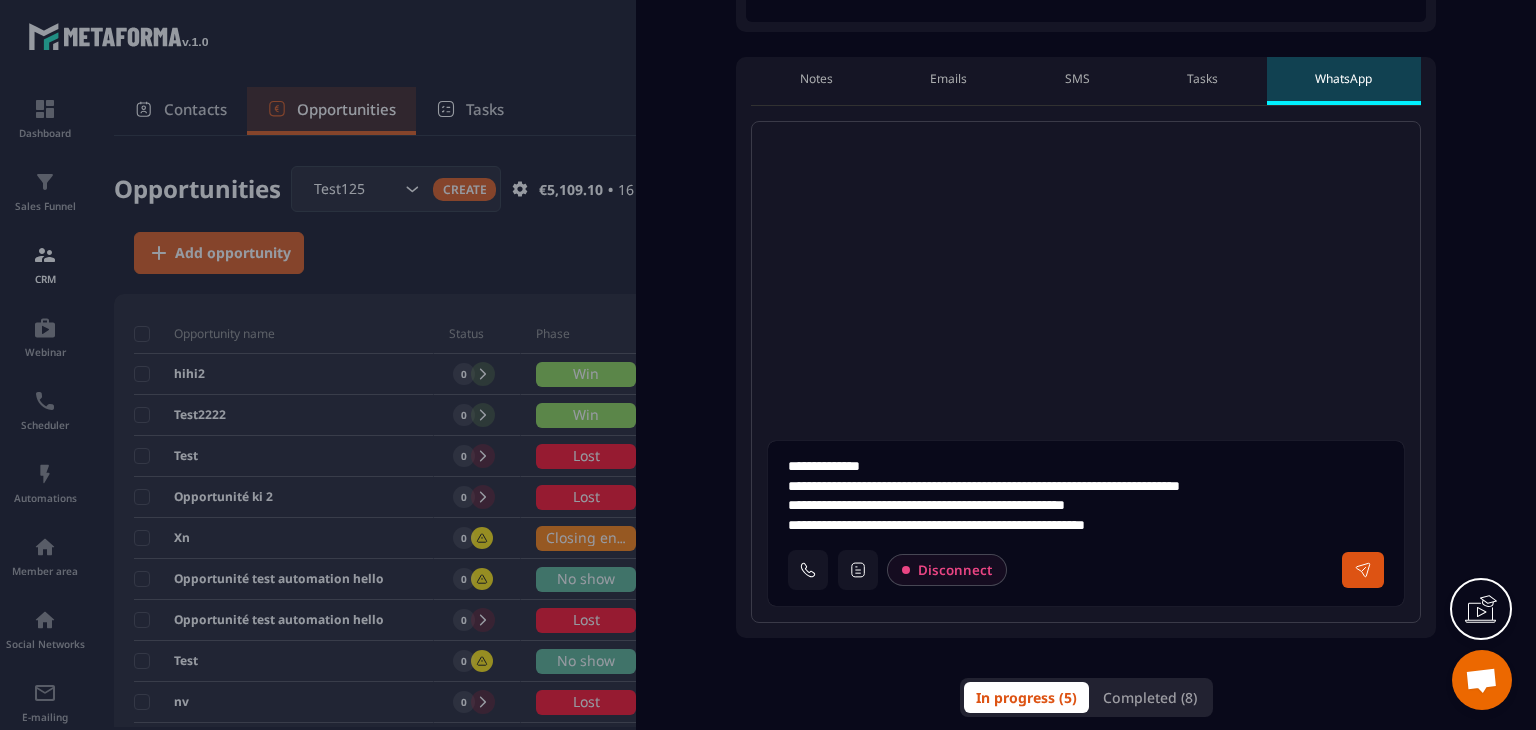 scroll, scrollTop: 766, scrollLeft: 0, axis: vertical 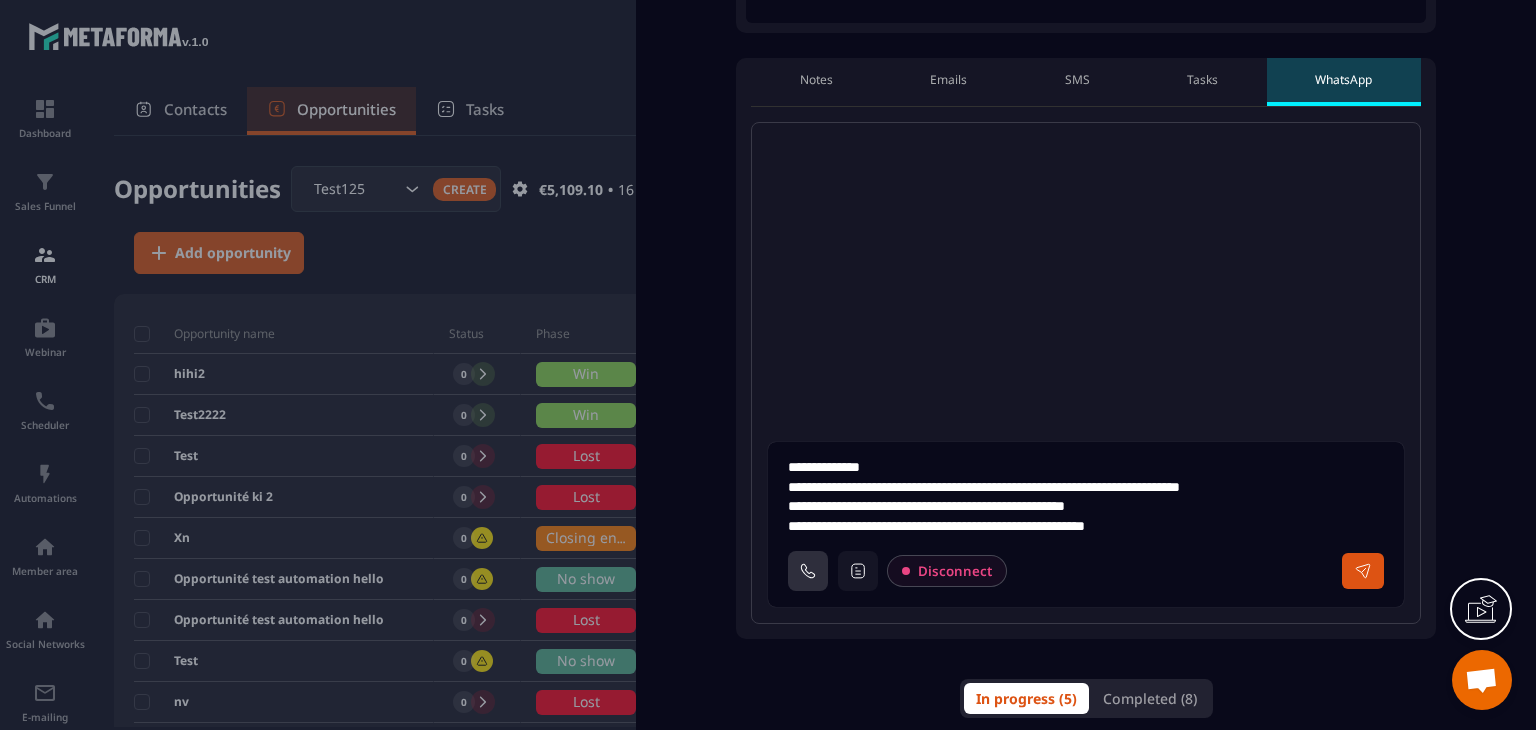 click at bounding box center [808, 571] 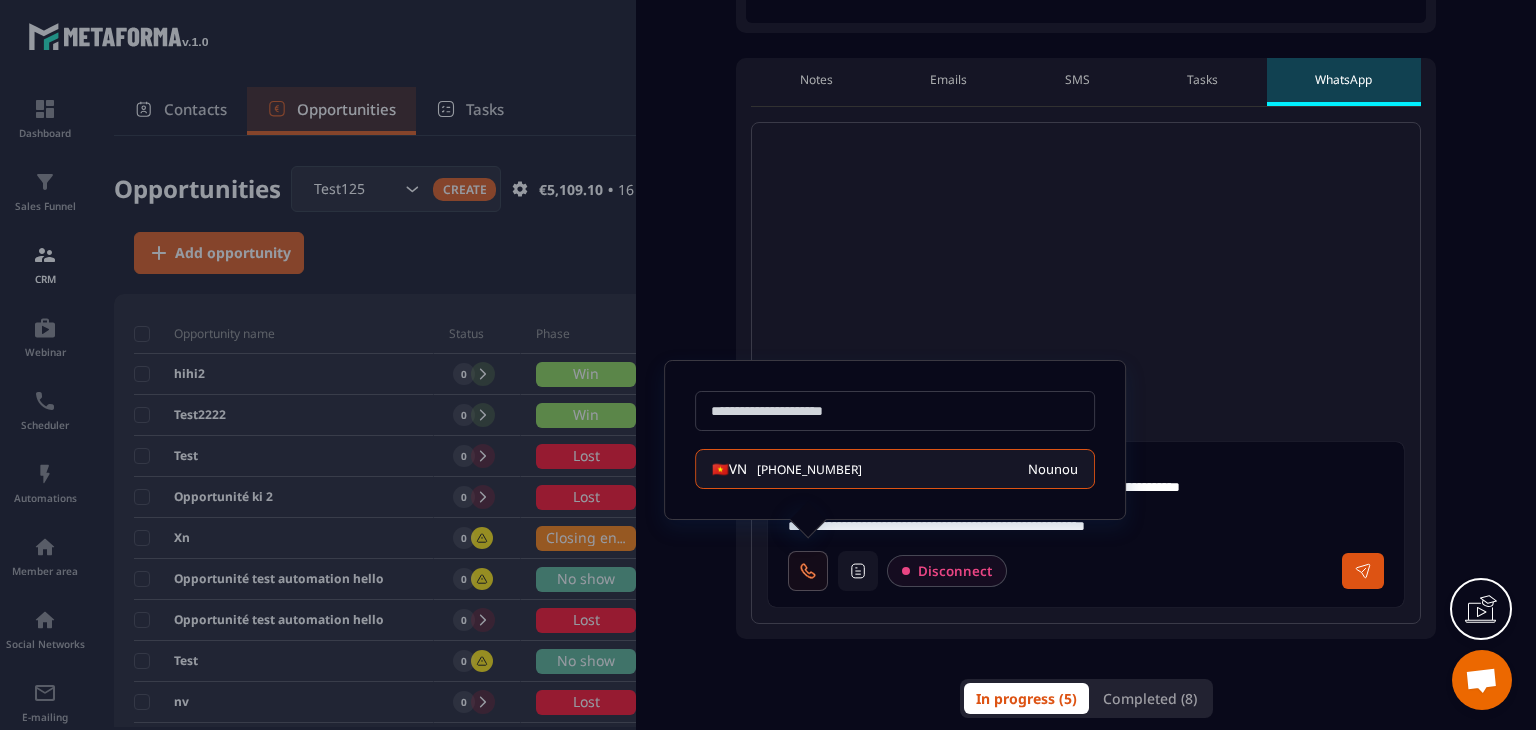 click on "**********" at bounding box center [1086, 728] 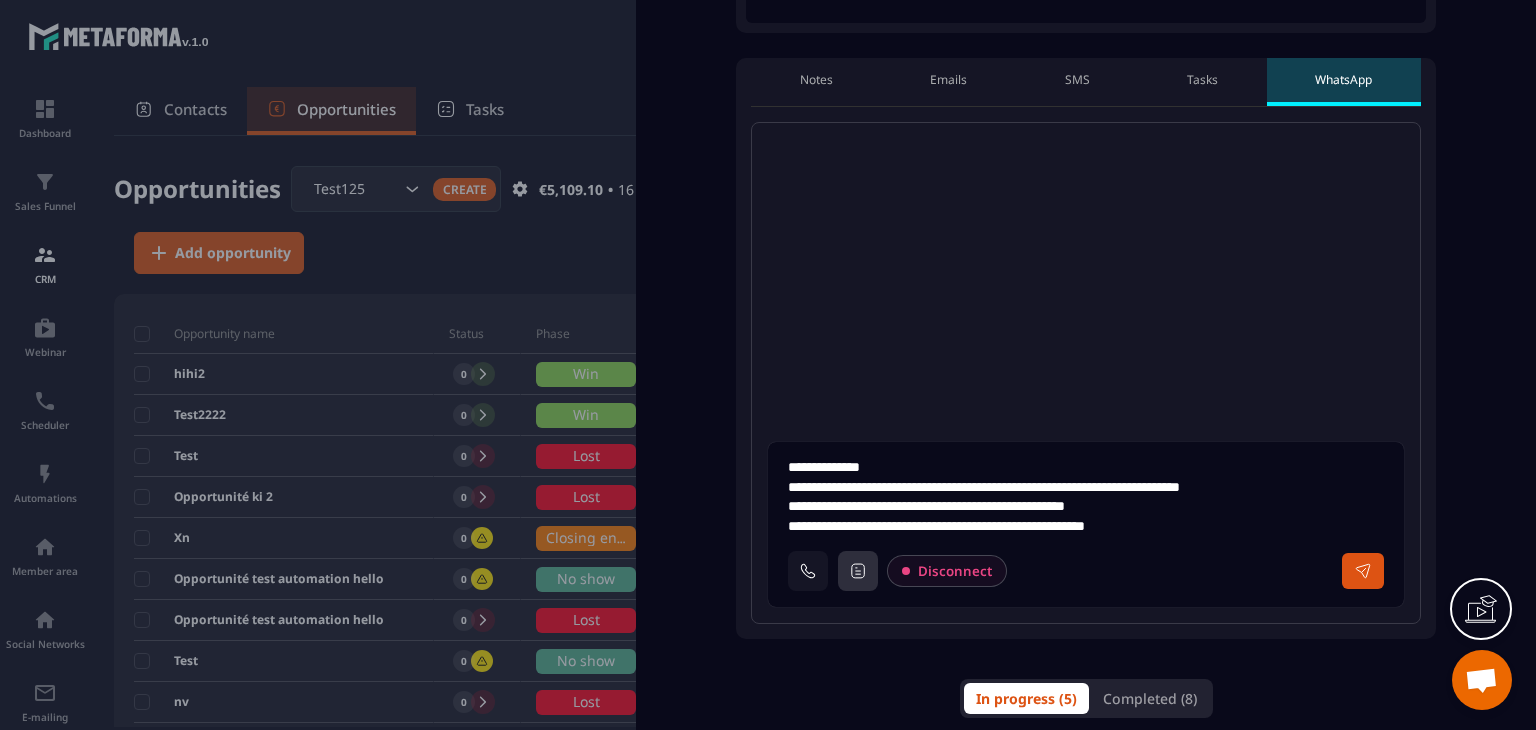 click 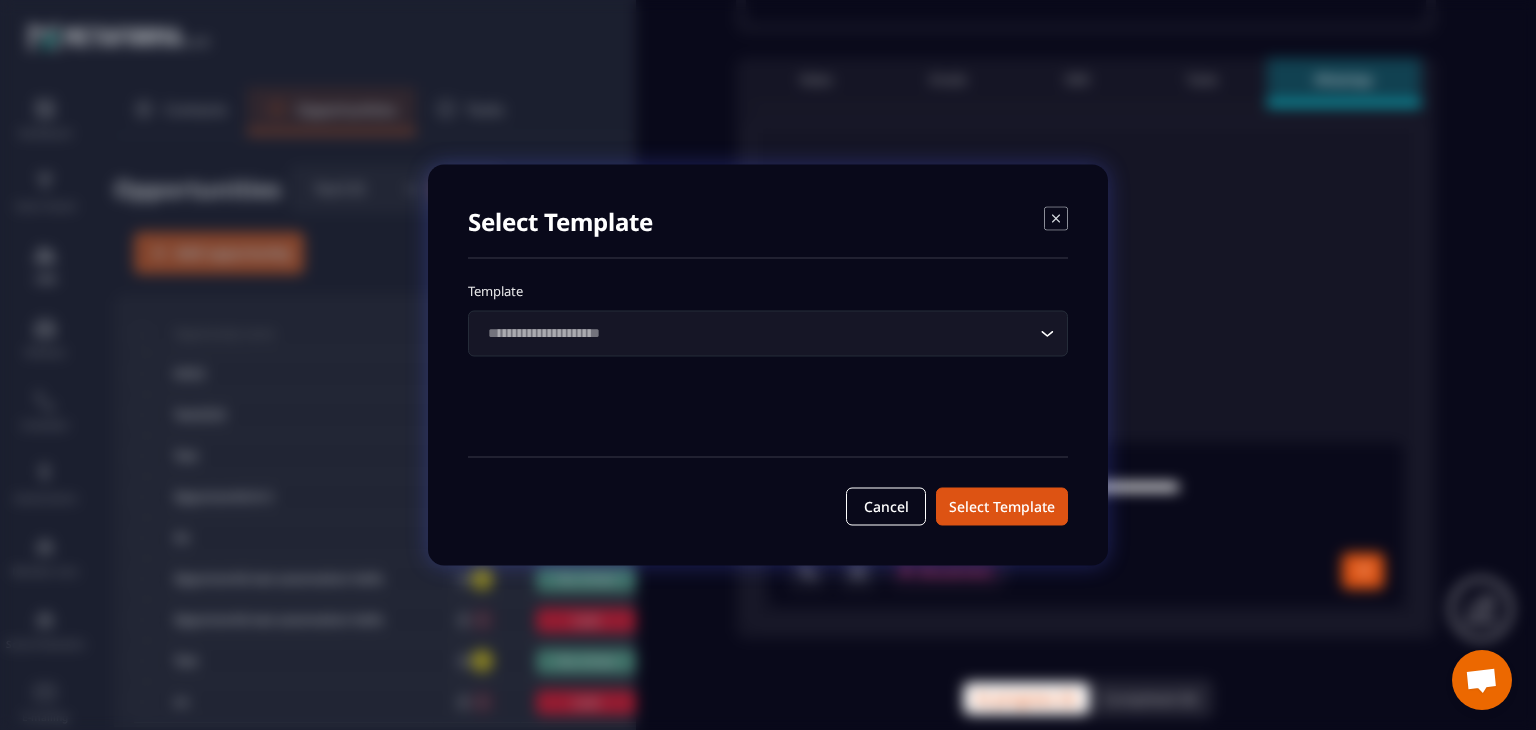 click 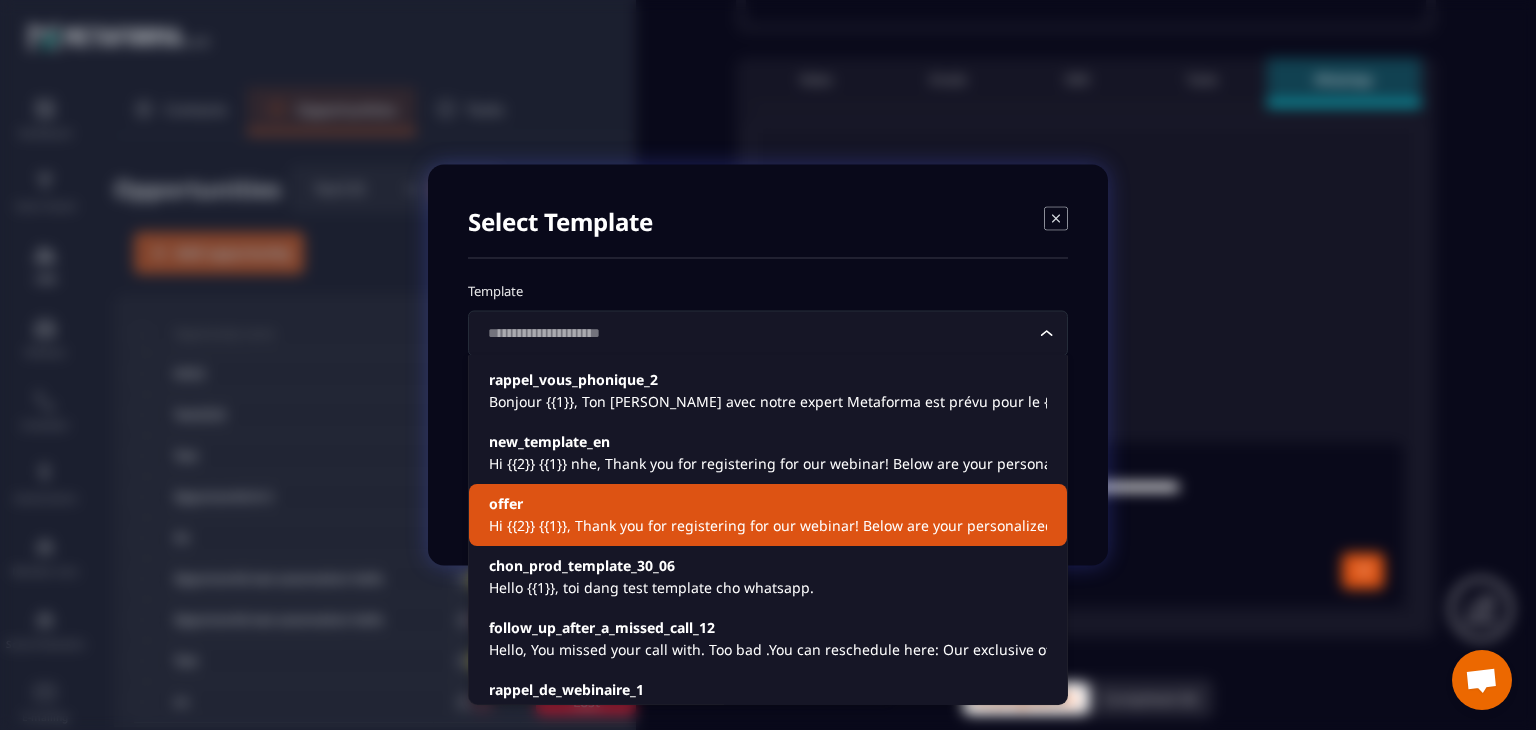 click on "Hi {{2}} {{1}},
Thank you for registering for our webinar! Below are your personalized details:
👤 **Name**: {{2}} {{1}}
📧 **Email**: {{3}}
📞 **Phone**: {{4}}
🏢 **Company**: {{5}}
📍 **Address**: {{6}}
🧾 **TVA Number**: {{7}}
📅 **Event Date**: {{11}}
🎙️ **Event Host**: {{12}}
👥 **Your Closer/Setter**: {{14}}
🔗 **Join the Webinar**: {{8}}
🔄 **Reschedule Link**: {{9}}
📺 **Google Meet Backup Link**: {{10}}
💬 **Reply to Webinar Team**: {{13}}
We look forward to seeing you there, {{2}}. The session will be packed with valuable insights just for you.
If you have any questions, feel free to reach out using the reply link above.
Warm regards,
The {{12}} Team" at bounding box center (768, 526) 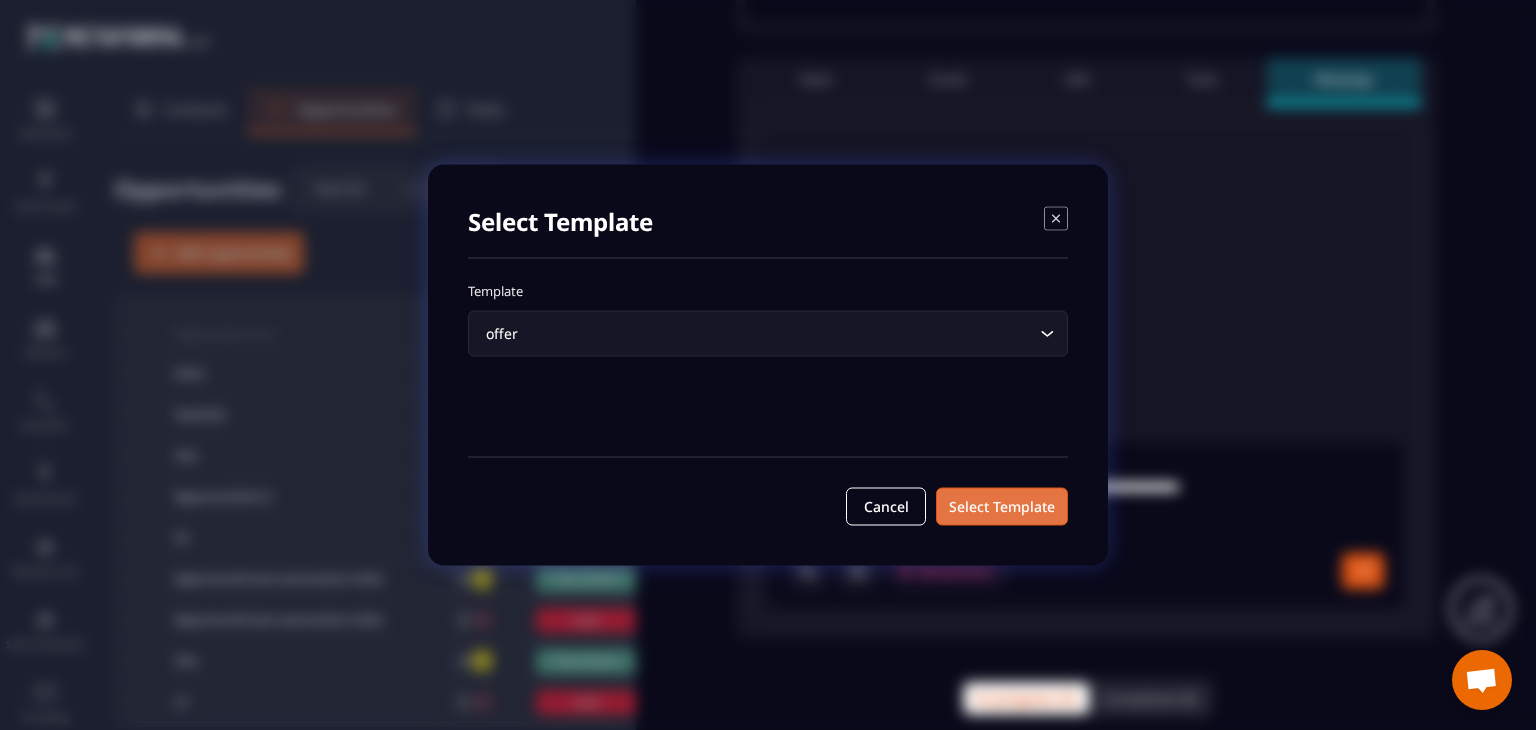click on "Select Template" at bounding box center [1002, 507] 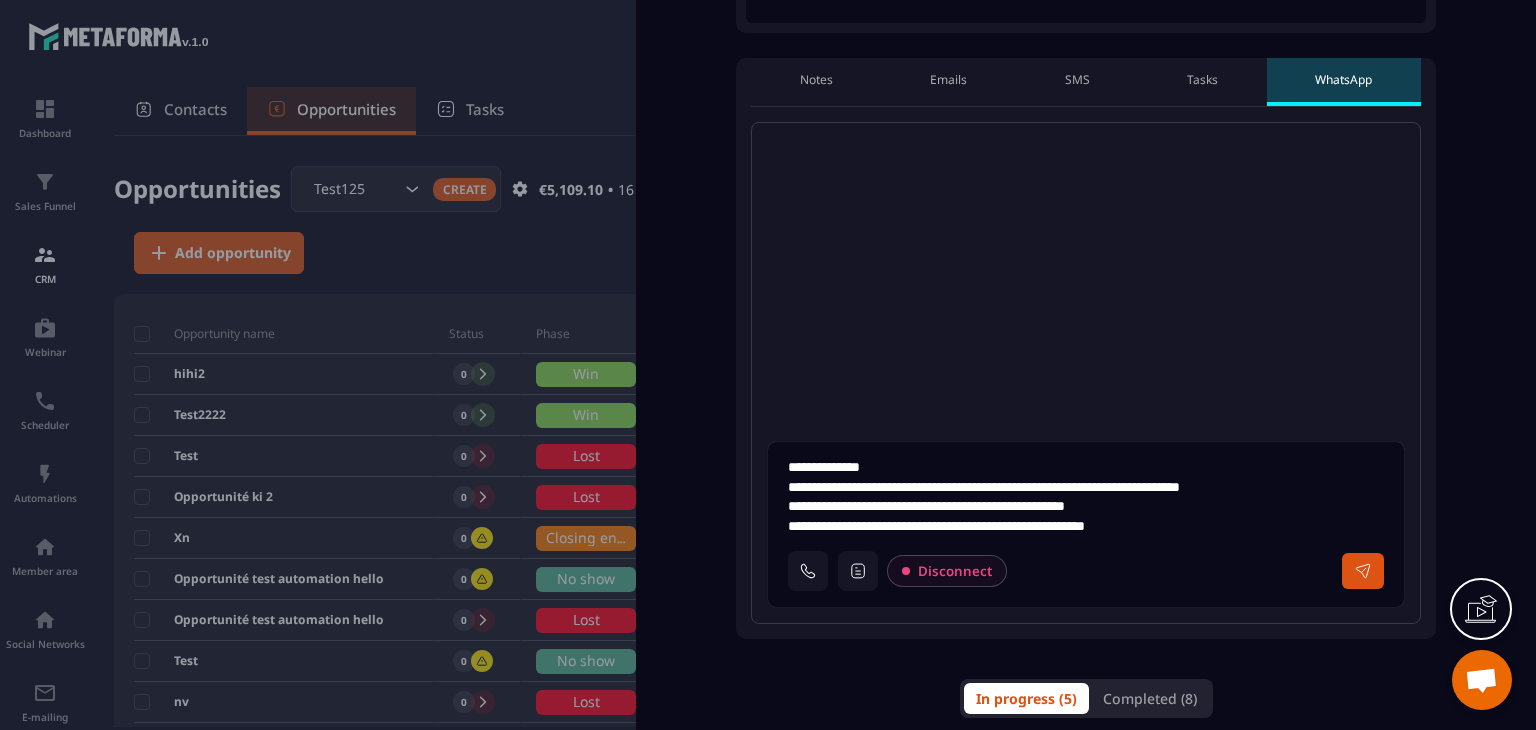 type on "**********" 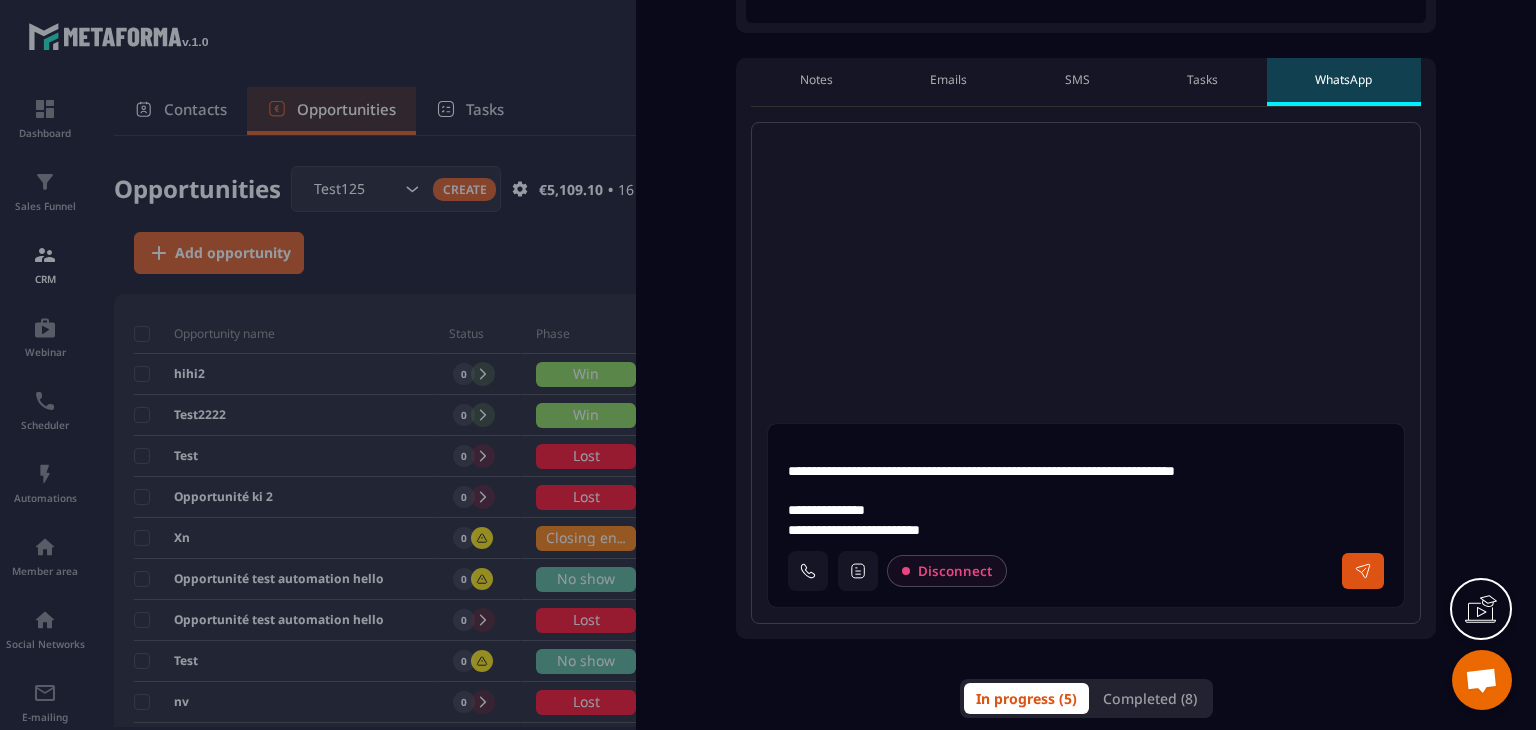 scroll, scrollTop: 329, scrollLeft: 0, axis: vertical 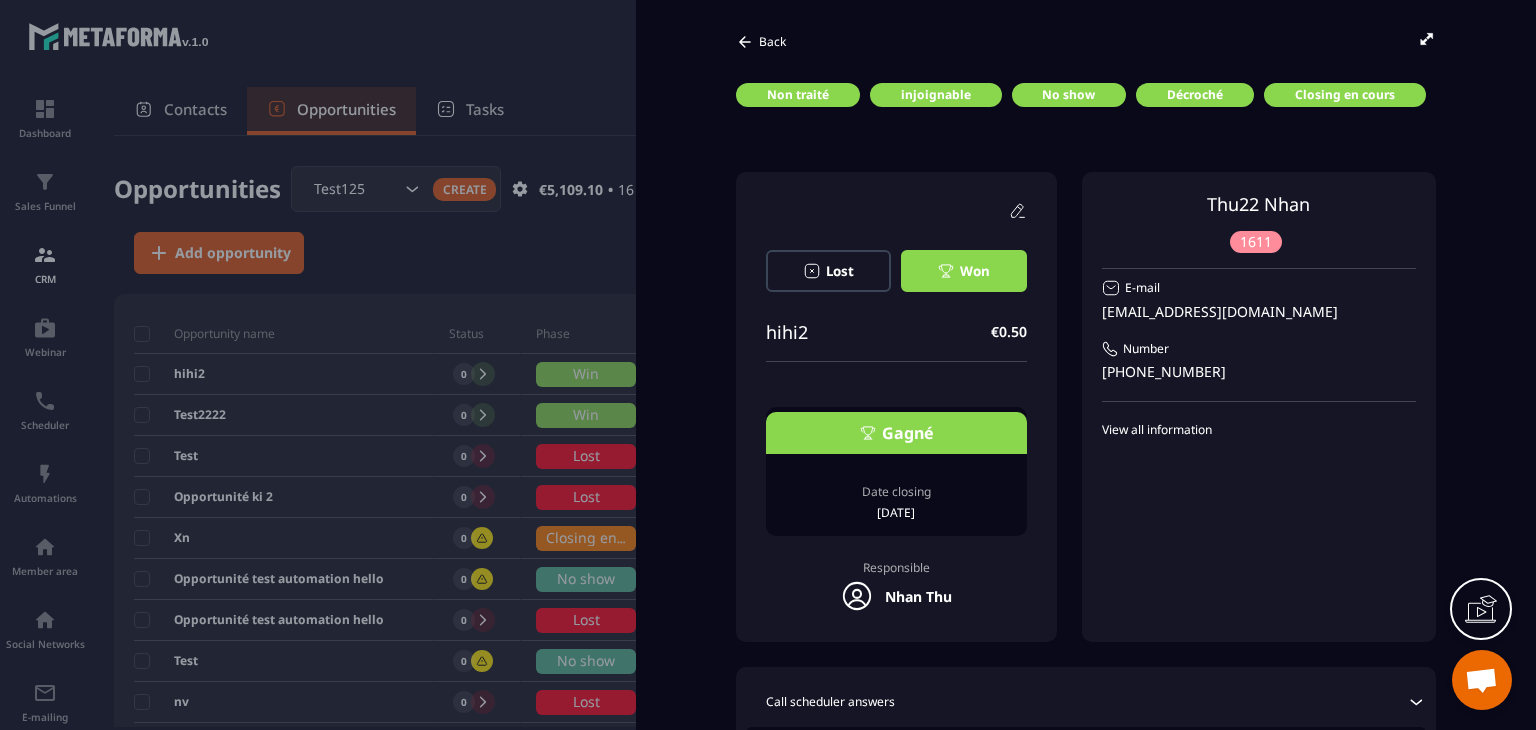 click 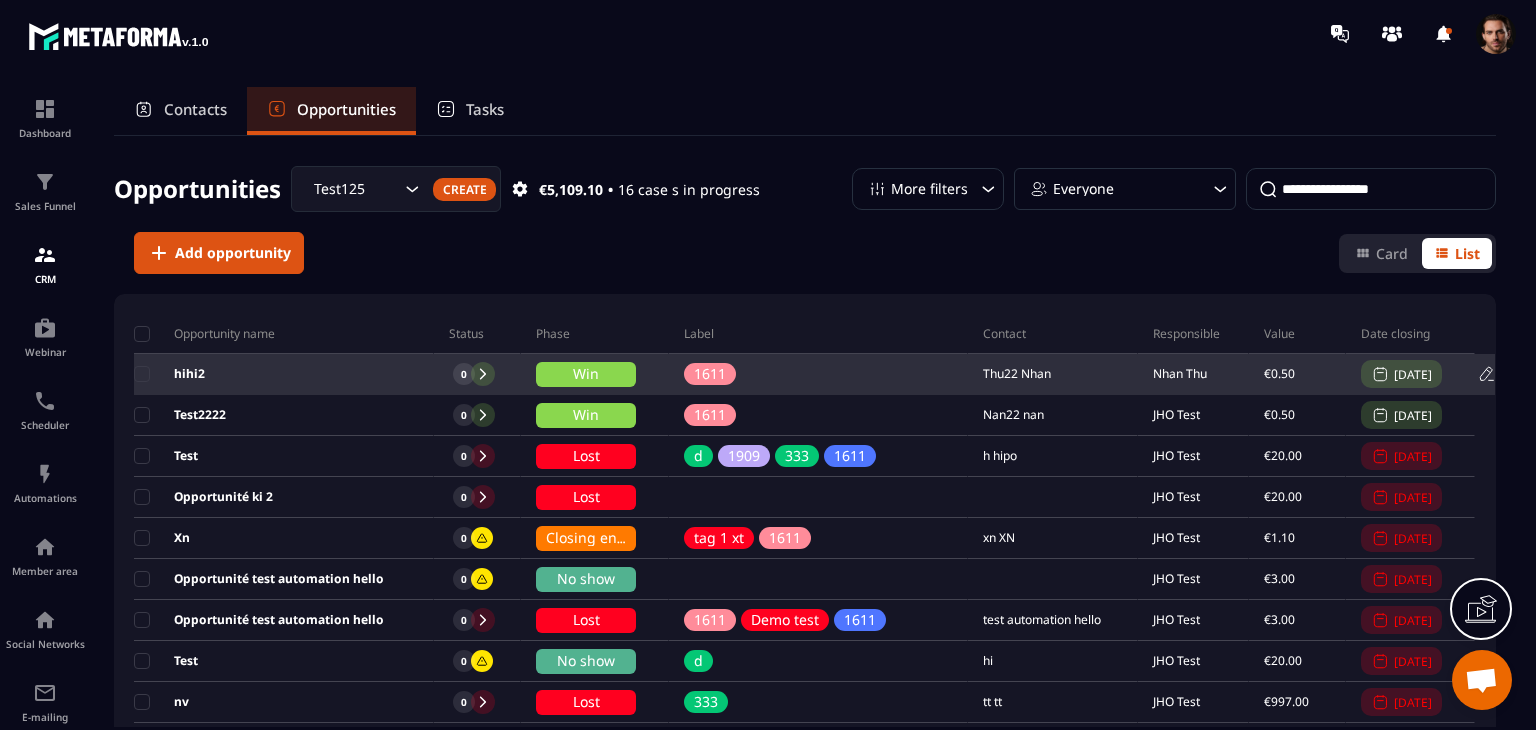 click on "hihi2" at bounding box center [169, 374] 